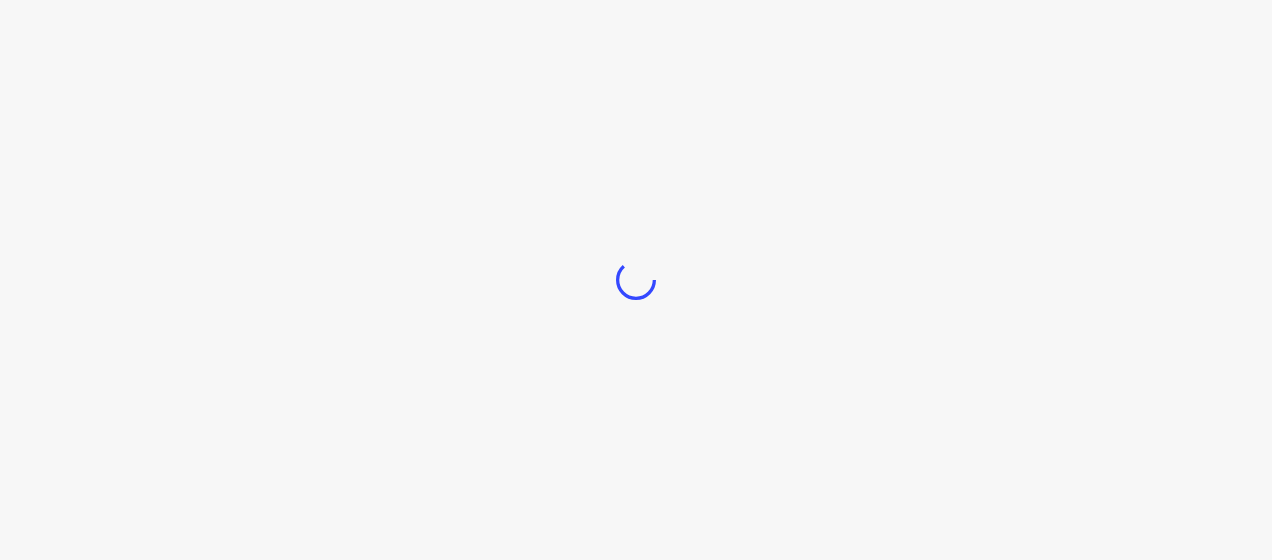 scroll, scrollTop: 0, scrollLeft: 0, axis: both 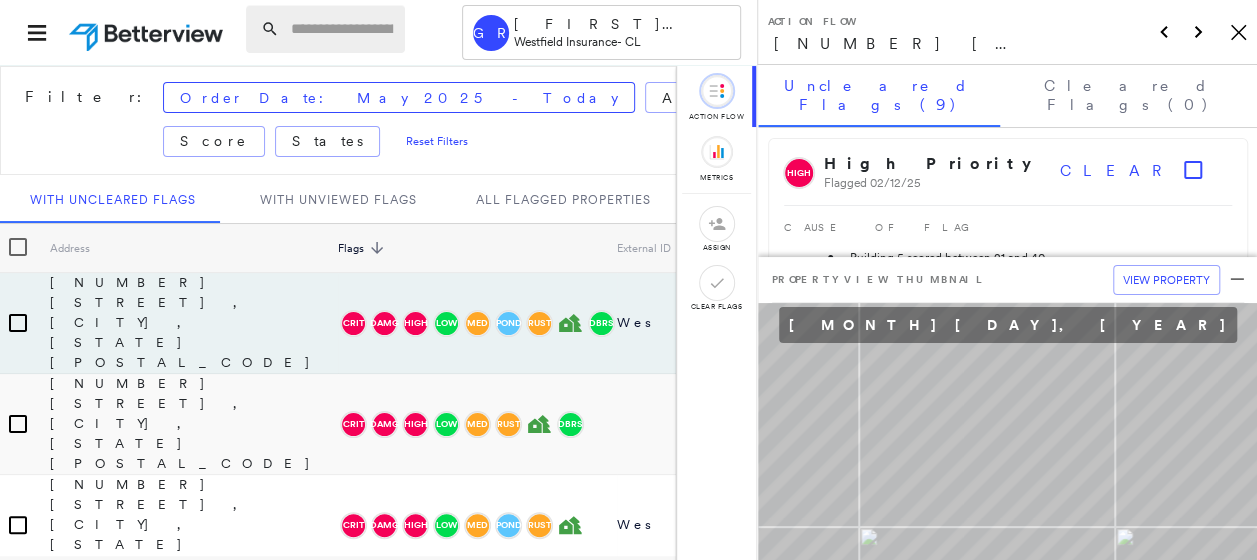 click at bounding box center (342, 29) 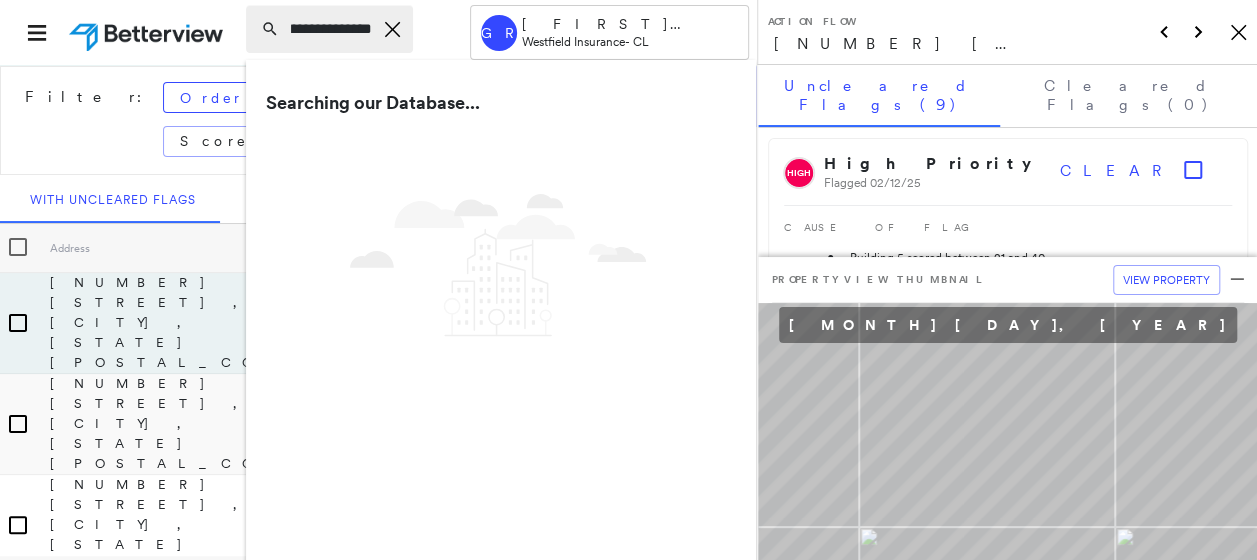 scroll, scrollTop: 0, scrollLeft: 90, axis: horizontal 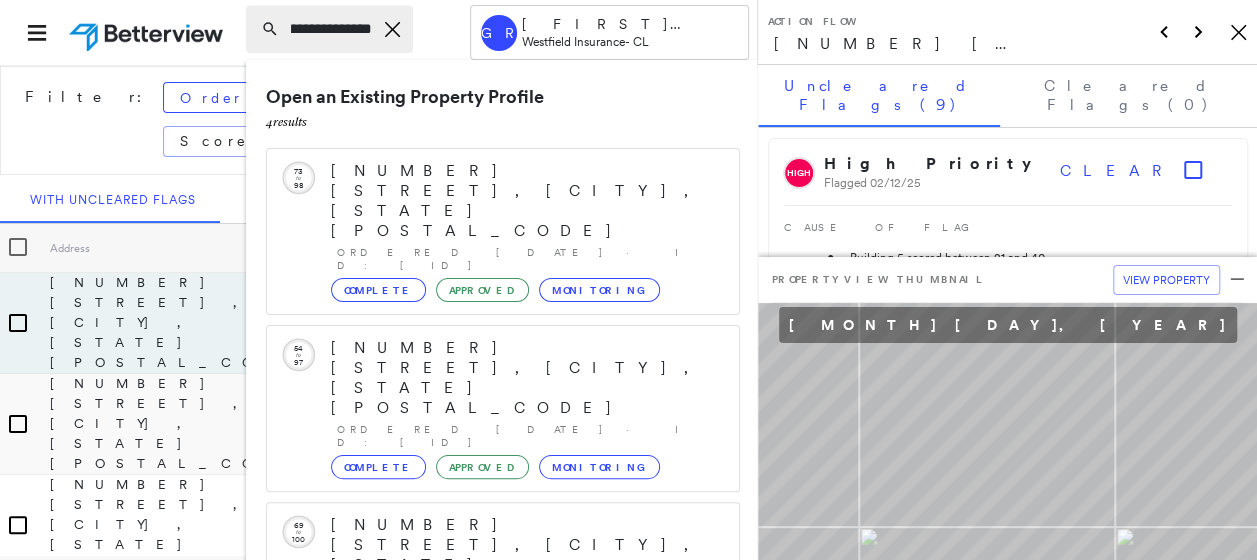 type on "**********" 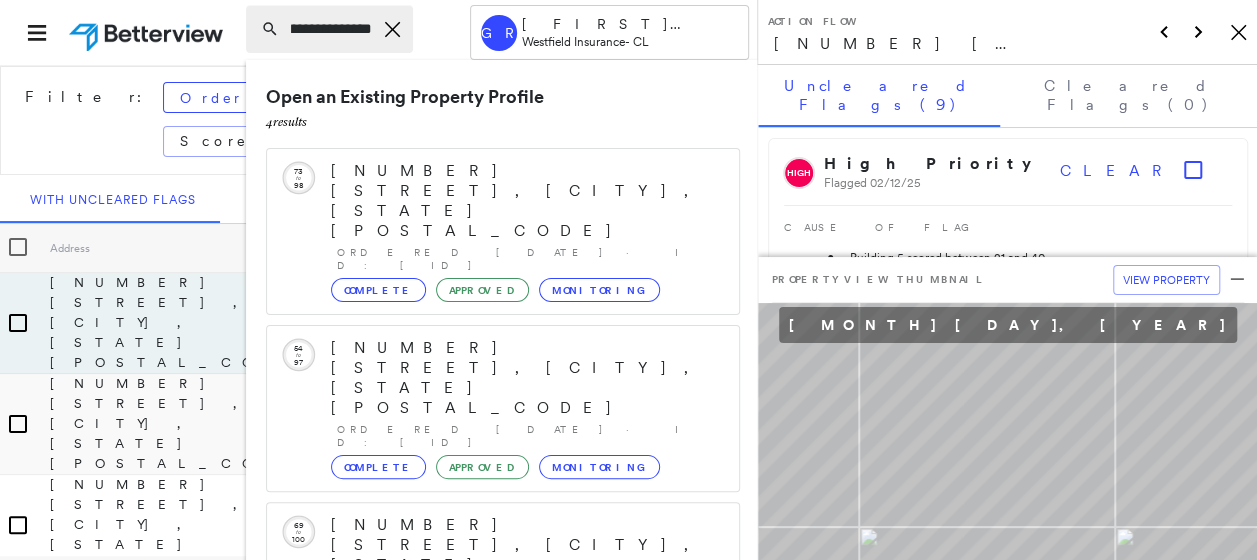 scroll, scrollTop: 0, scrollLeft: 0, axis: both 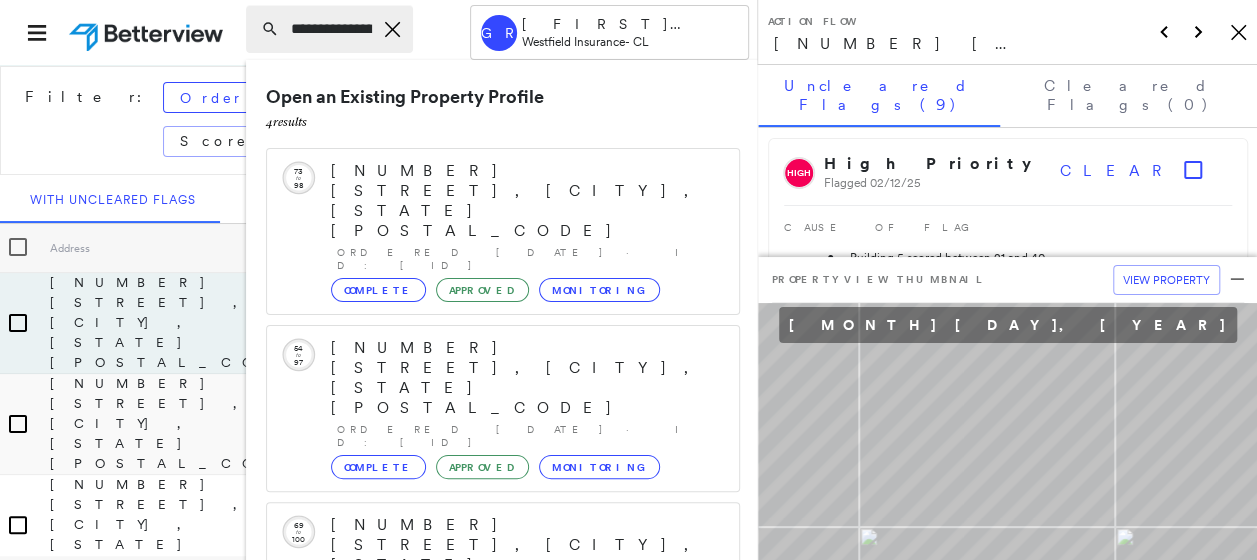 click 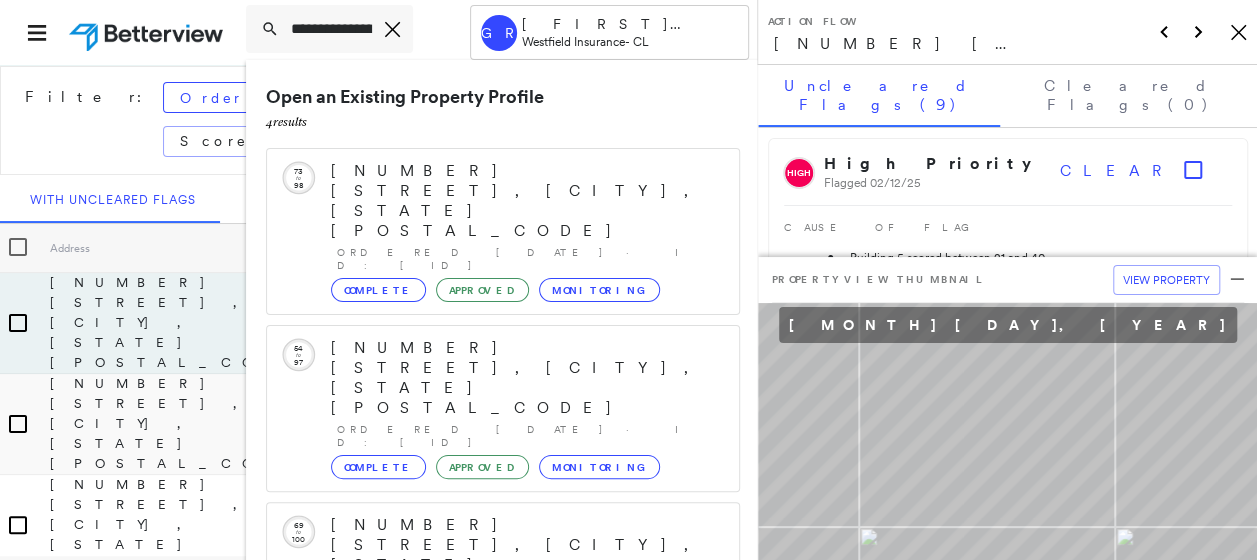 click on "Open an Existing Property Profile 4  result s" at bounding box center (503, 109) 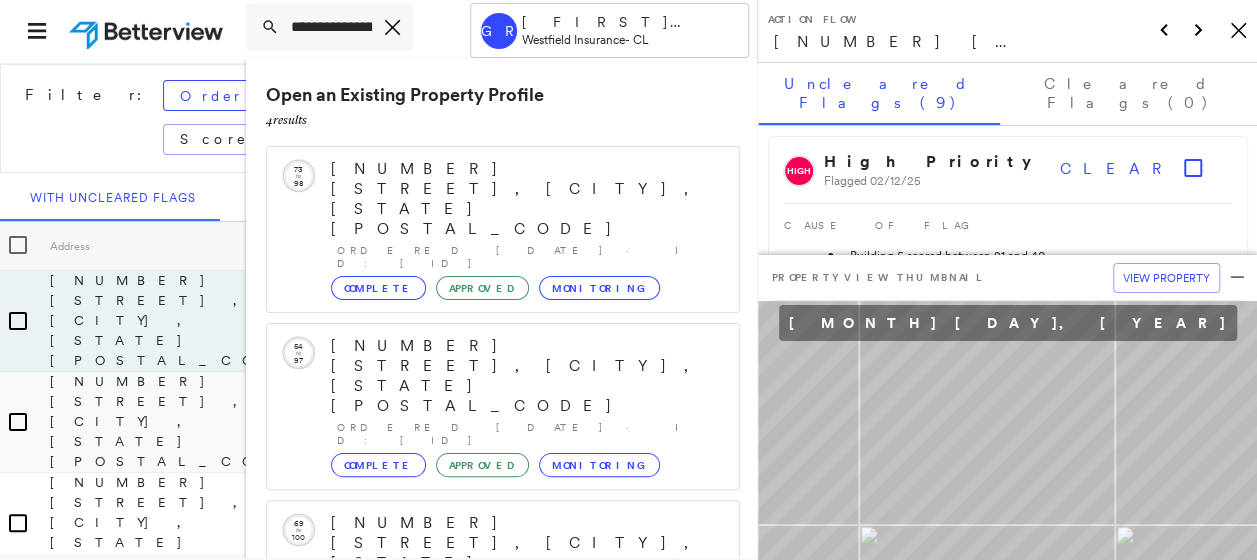 click on "High High Priority Flagged    [DATE] CLEAR CAUSE OF FLAG Building 5 scored between 21 and 40" at bounding box center [1008, 216] 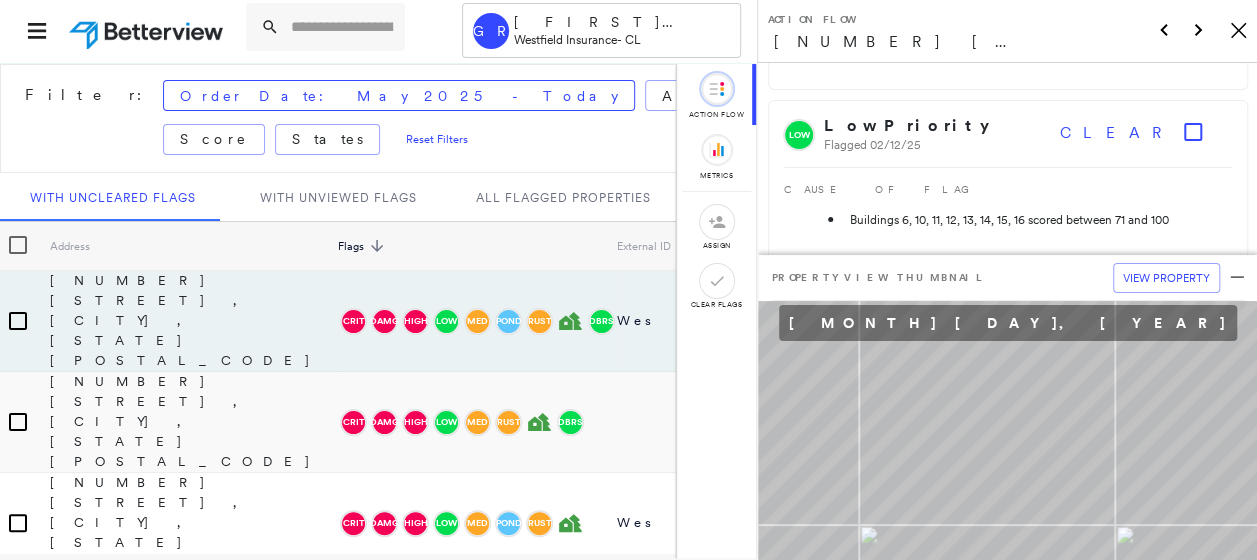scroll, scrollTop: 0, scrollLeft: 0, axis: both 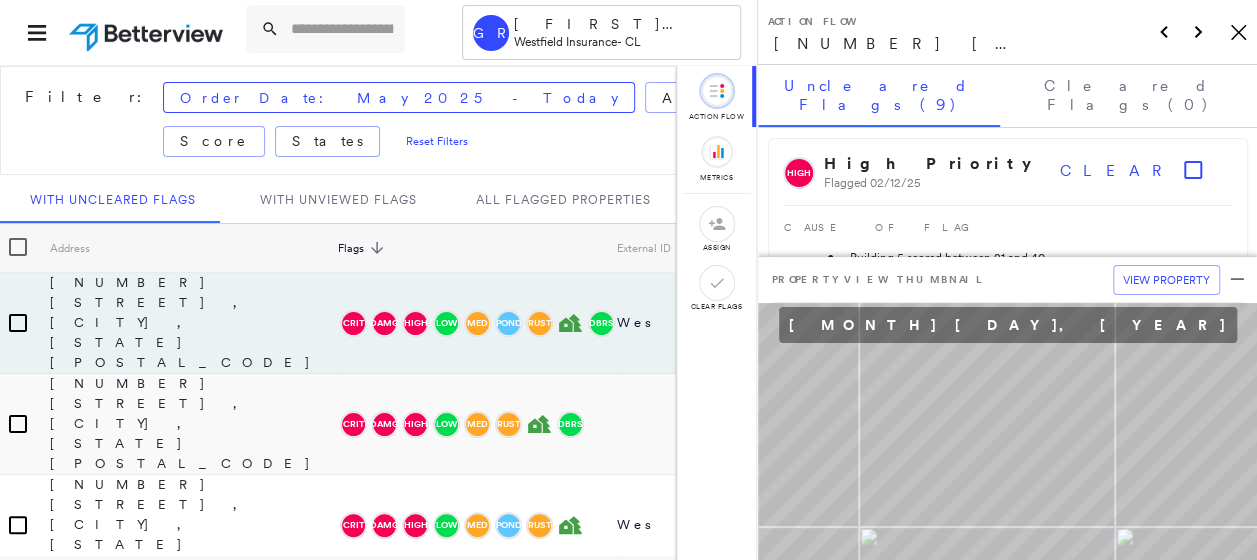 click on "[INITIAL] [LAST_NAME] [COMPANY] - [INITIAL]" at bounding box center [378, 32] 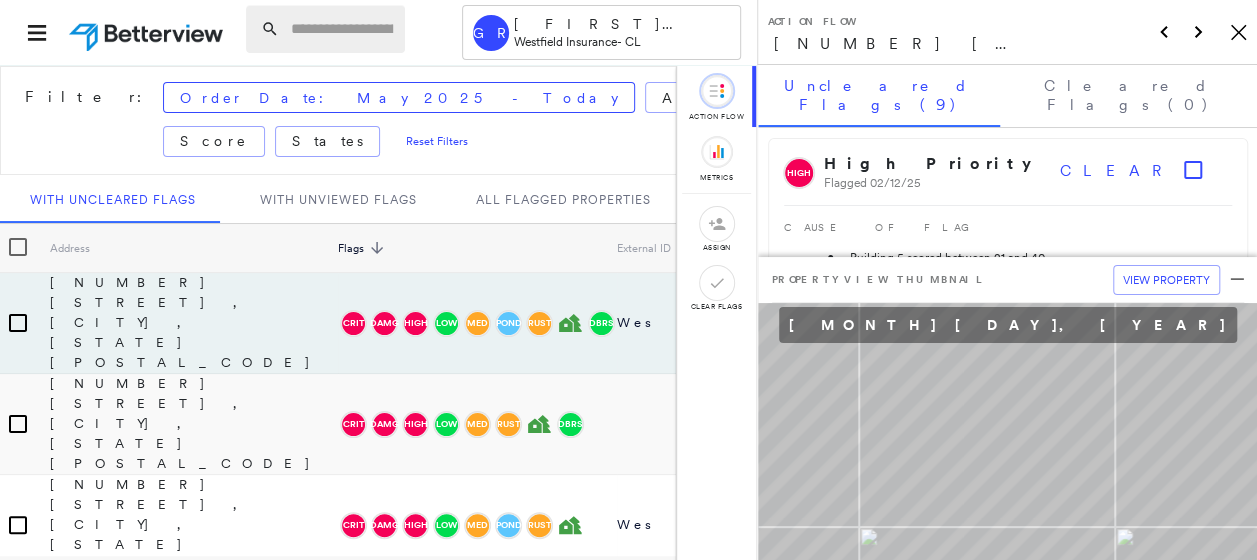 click at bounding box center [342, 29] 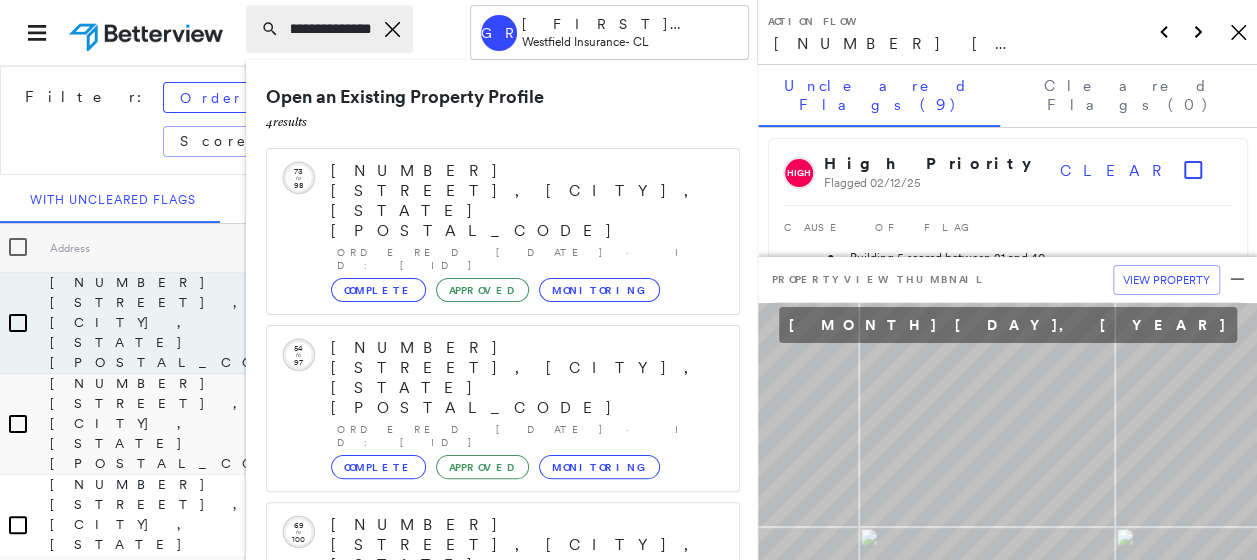 scroll, scrollTop: 0, scrollLeft: 90, axis: horizontal 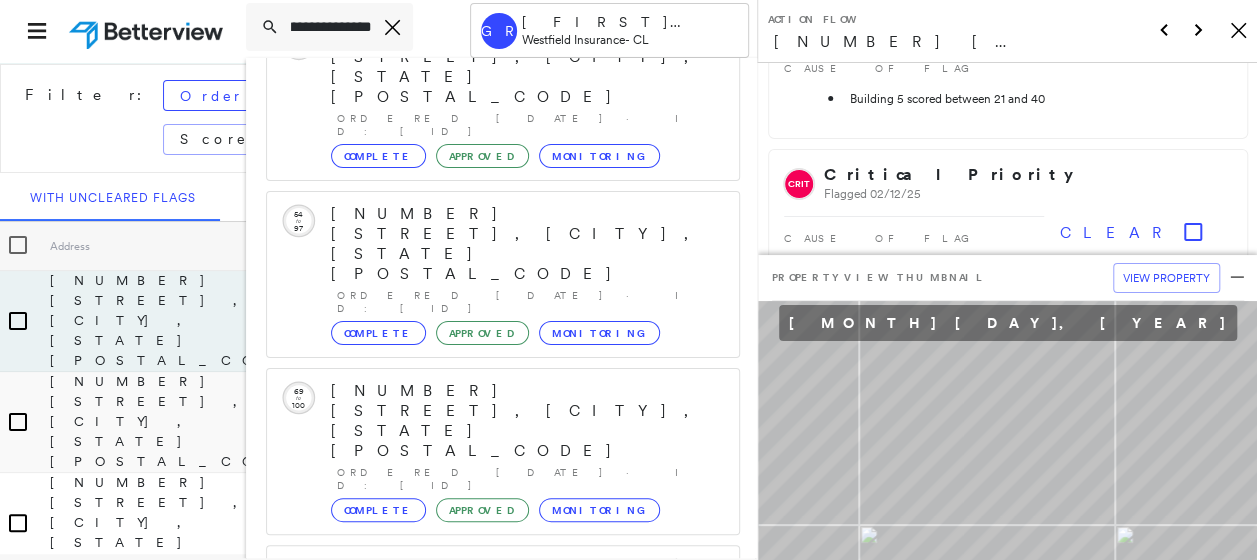 type on "**********" 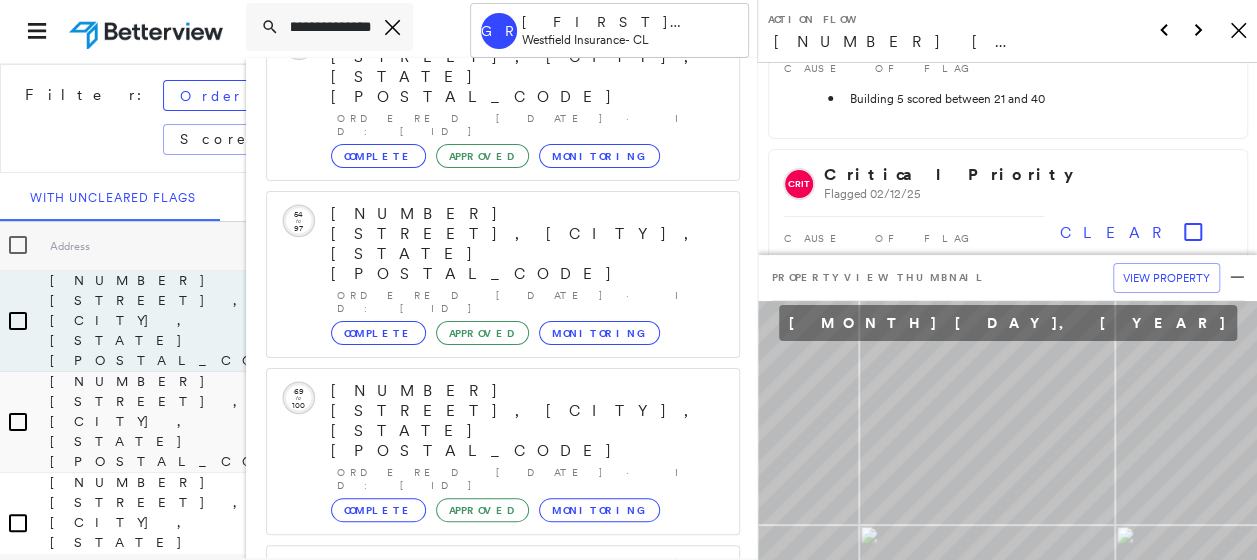 scroll, scrollTop: 0, scrollLeft: 0, axis: both 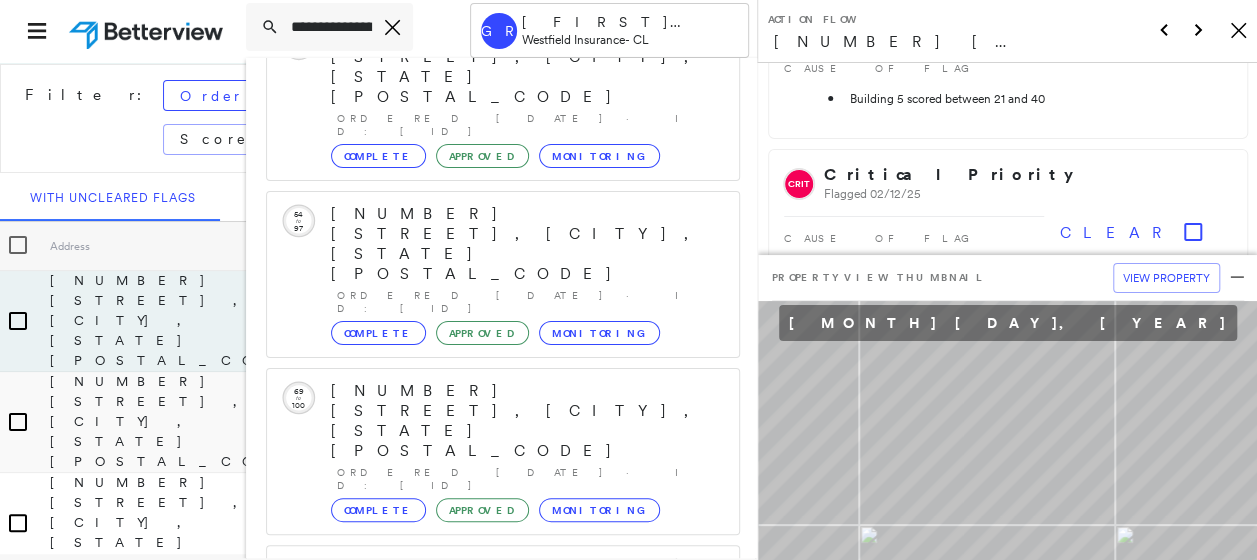 click on "[NUMBER] [STREET], [CITY], [STATE] [POSTAL_CODE] Ordered [DATE] · ID: [ID] Complete Approved Monitoring Circled Text Icon 54 to 97 [NUMBER] [STREET], [CITY], [STATE] [POSTAL_CODE] Ordered [DATE] · ID: [ID] Complete Approved Monitoring Circled Text Icon 69 to 100 [NUMBER] [STREET], [CITY], [STATE] [POSTAL_CODE] Ordered [DATE] · ID: [ID] Complete Approved Monitoring Circled Text Icon 51 to 100 [NUMBER] [STREET], [CITY], [STATE] [POSTAL_CODE] Ordered [DATE] · ID: [ID] Complete Approved Monitoring   Run a New Property Profile 1 result - Click to order a Property Profile [NUMBER] [STREET], [CITY], [STATE], [COUNTRY] Group Created with Sketch." at bounding box center (506, 362) 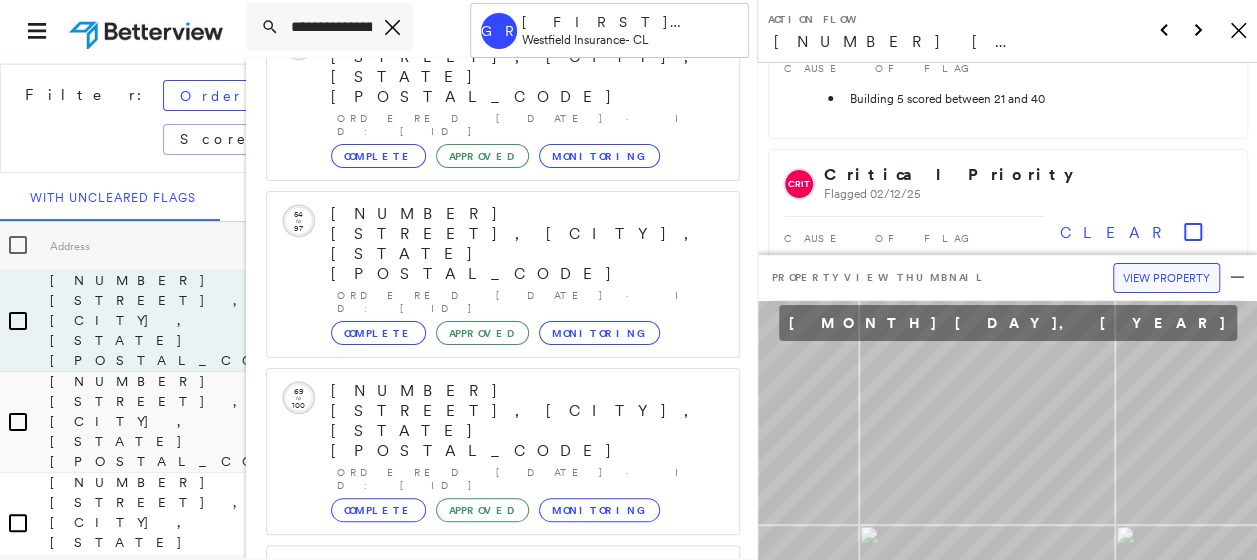click on "View Property" at bounding box center (1166, 278) 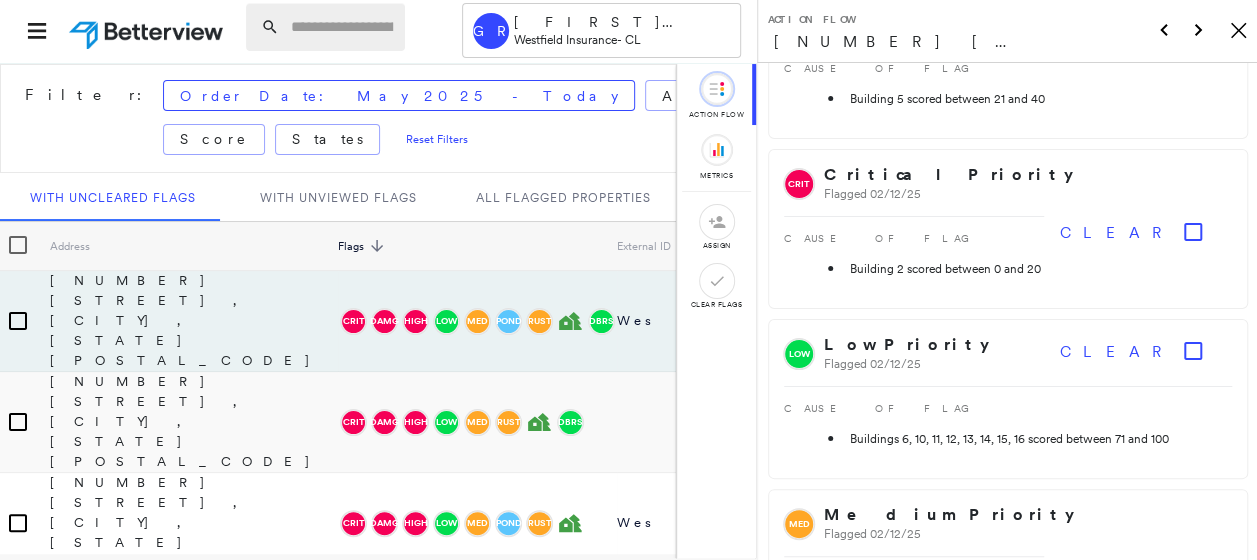 click at bounding box center [342, 27] 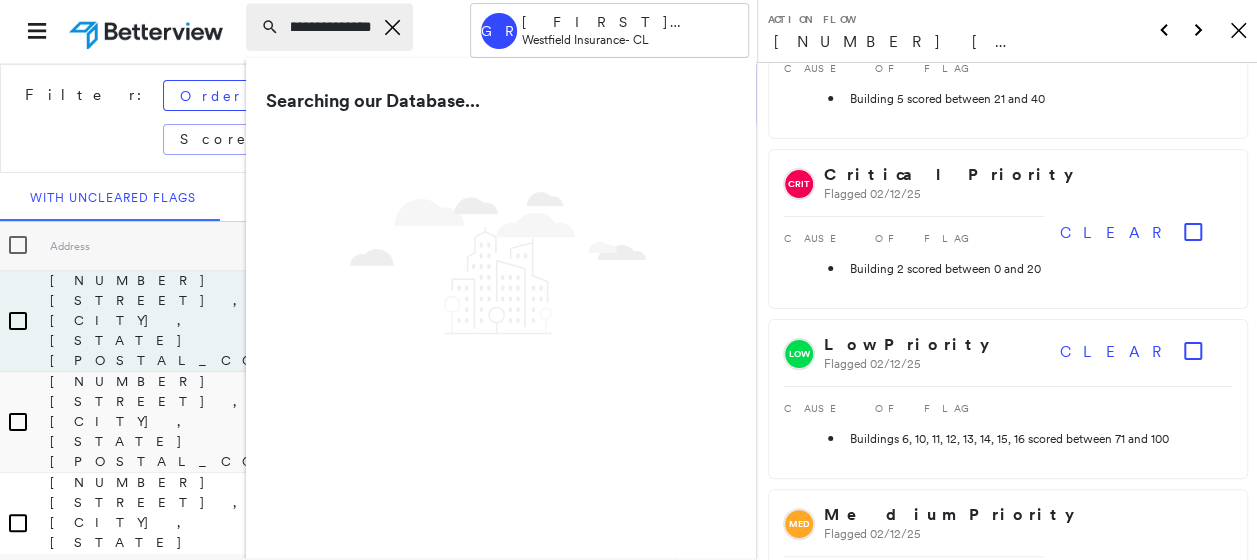 scroll, scrollTop: 0, scrollLeft: 90, axis: horizontal 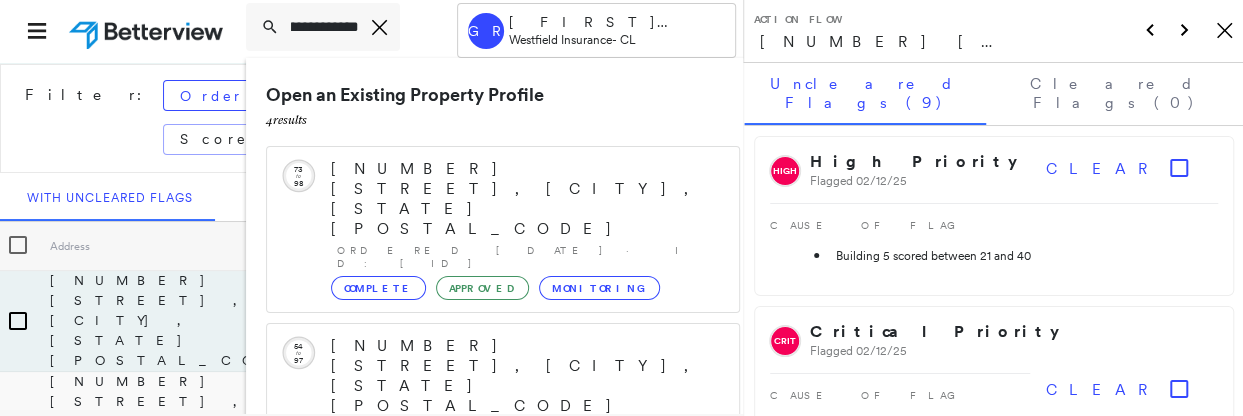 type on "**********" 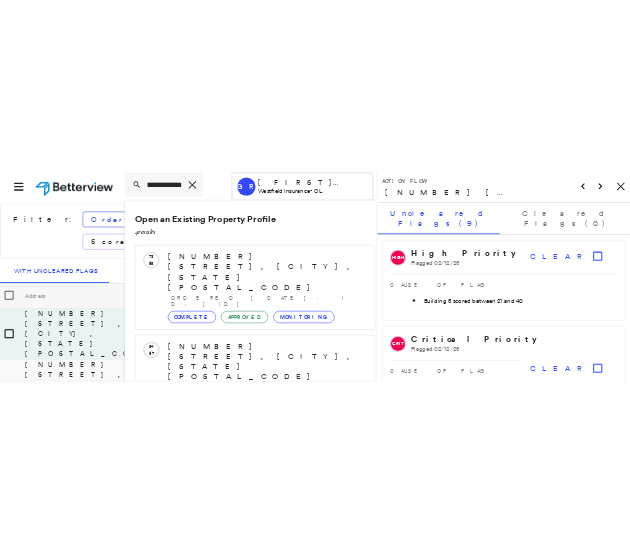 scroll, scrollTop: 0, scrollLeft: 0, axis: both 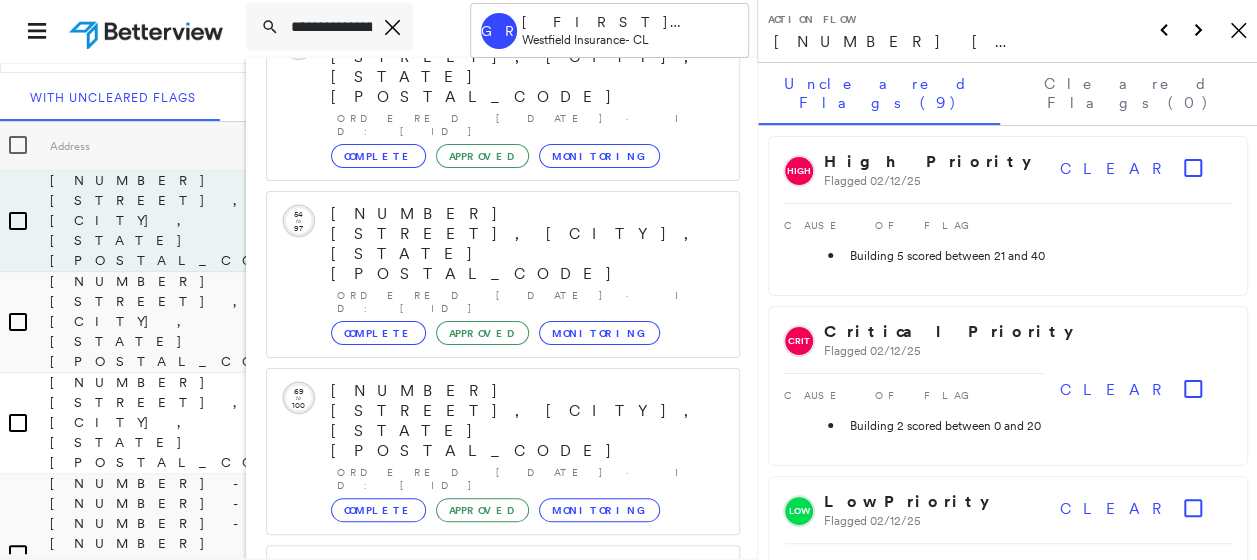 click 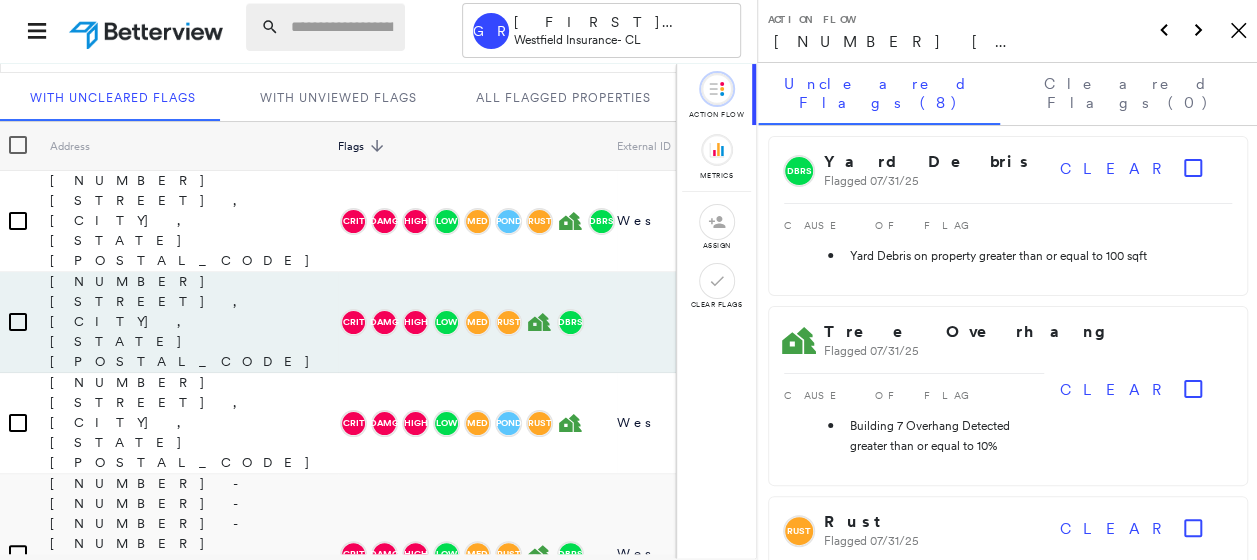 click at bounding box center [342, 27] 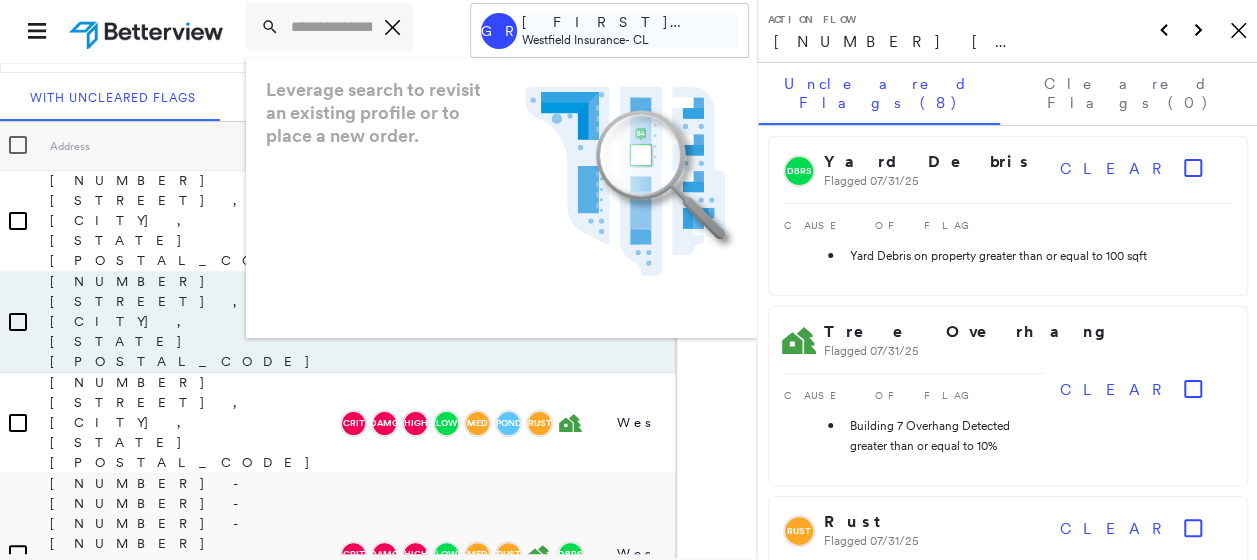 click on "[FIRST] [LAST_NAME]" at bounding box center (630, 22) 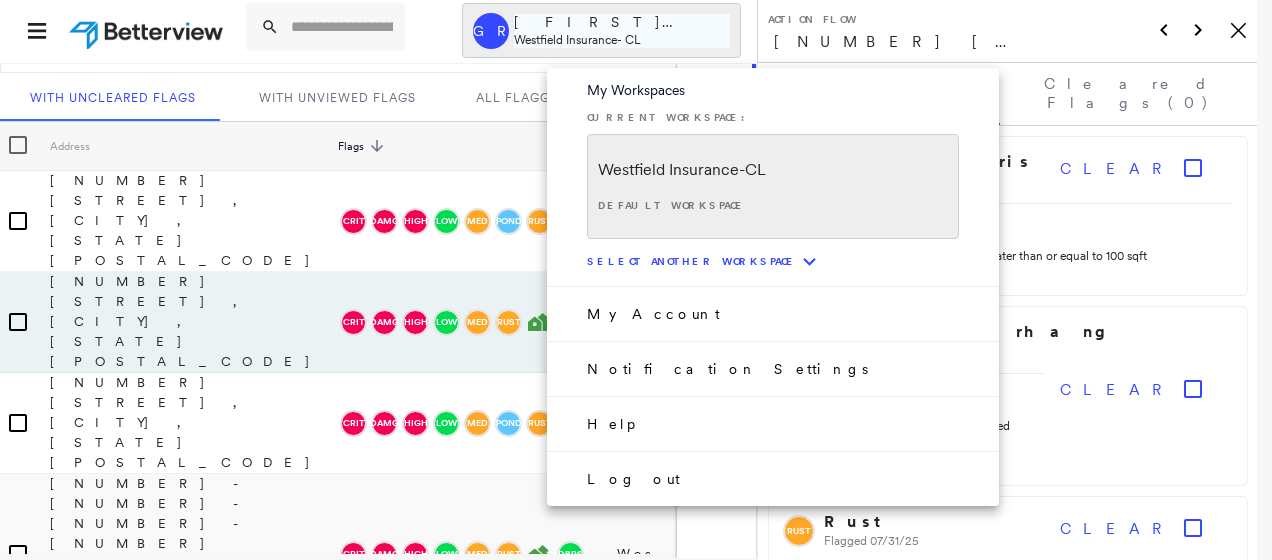 click at bounding box center (636, 280) 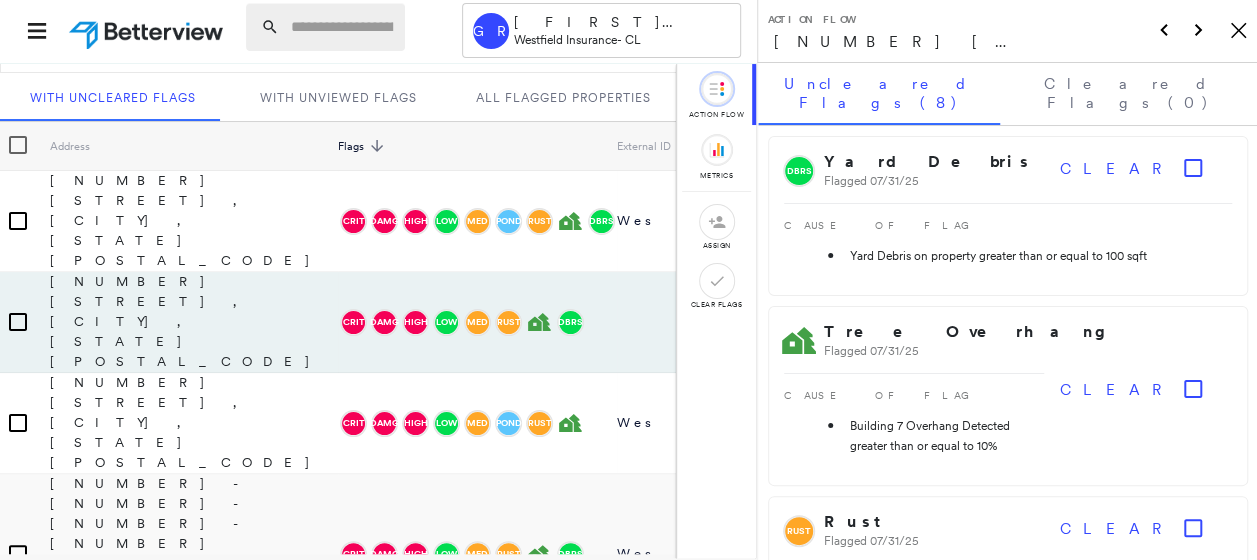 click at bounding box center (342, 27) 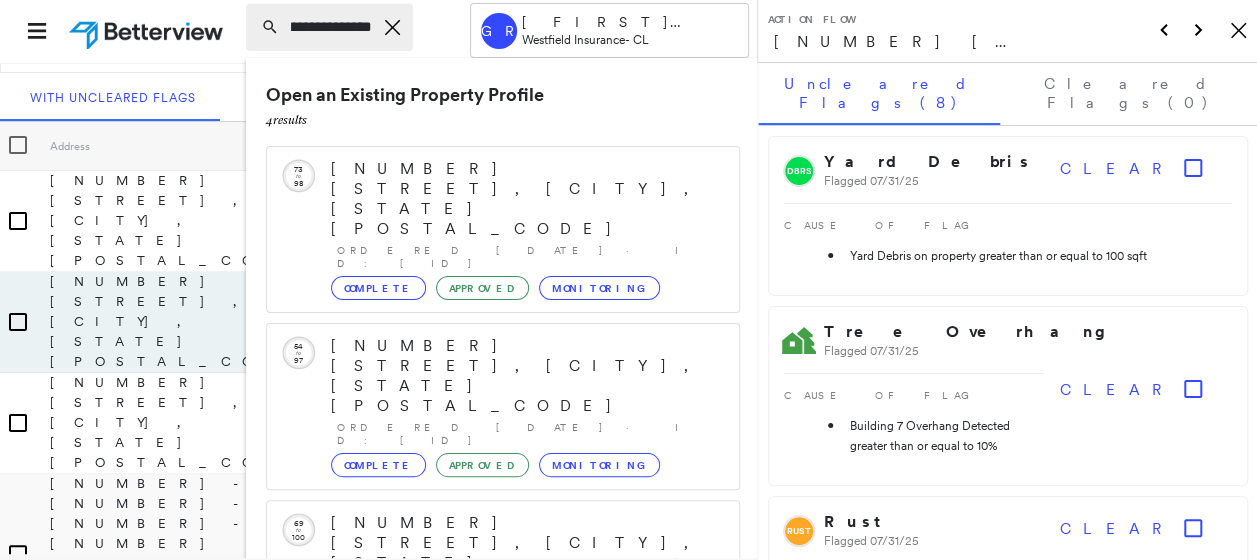 scroll, scrollTop: 0, scrollLeft: 90, axis: horizontal 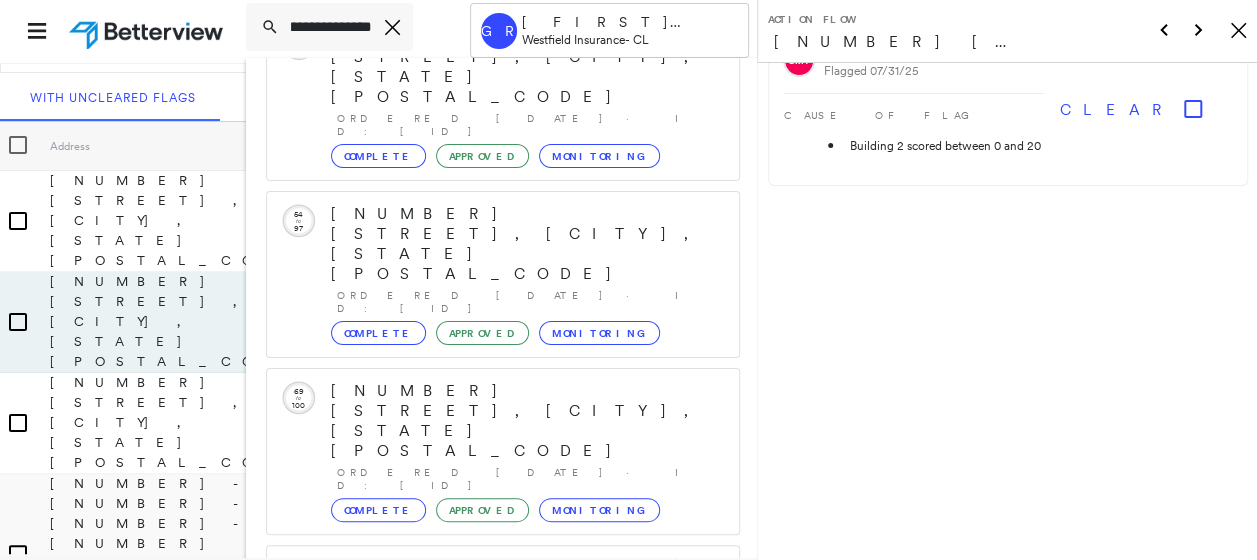 type on "**********" 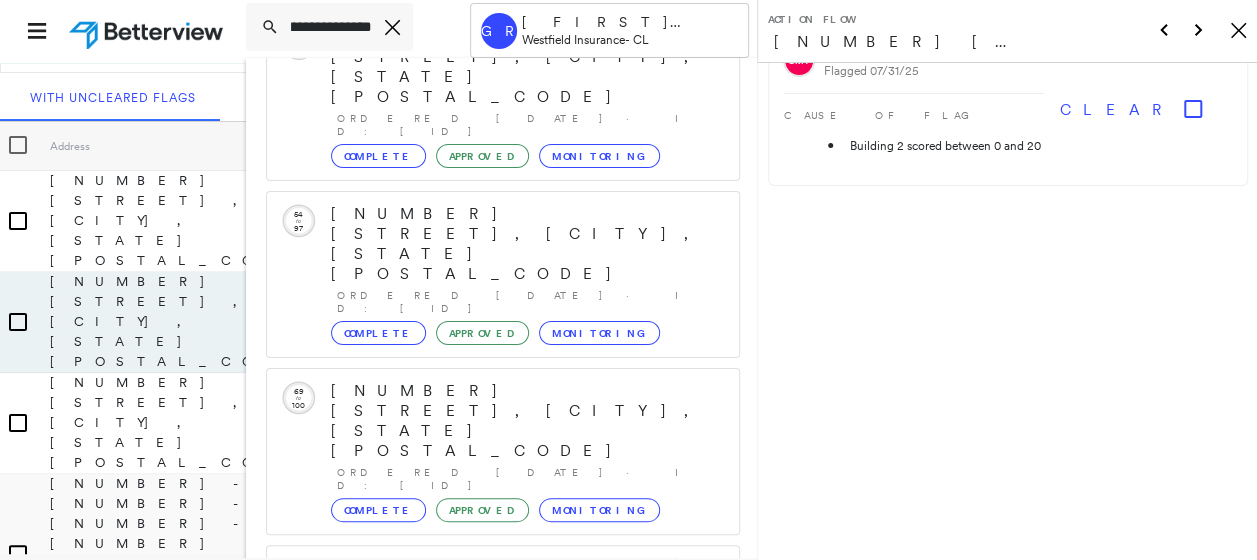 scroll, scrollTop: 0, scrollLeft: 0, axis: both 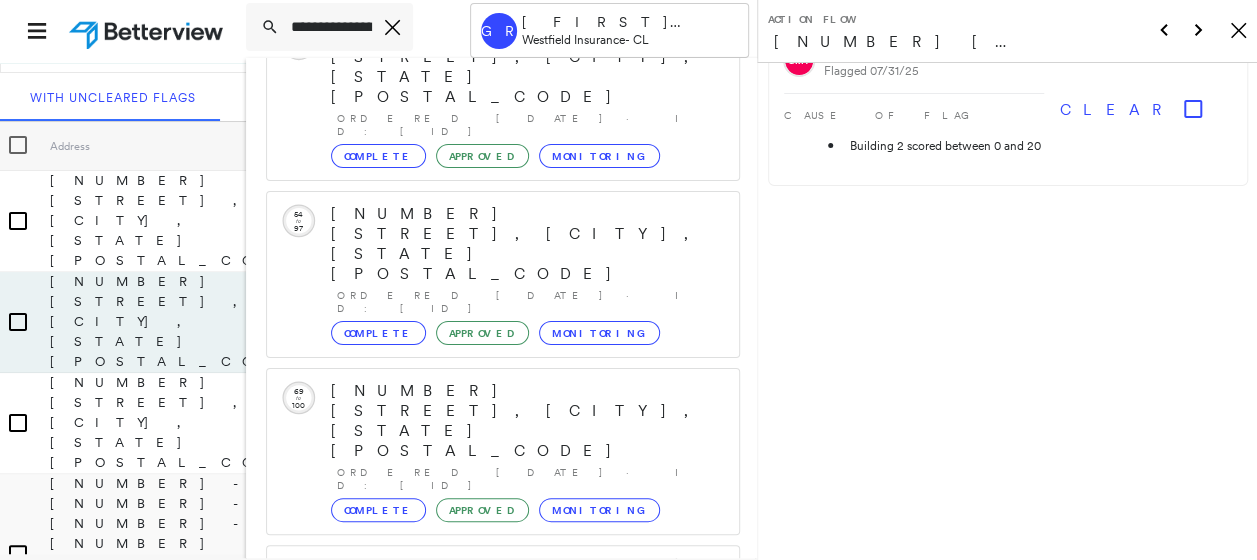 click on "Run a New Property Profile 1 result - Click to order a Property Profile" at bounding box center (503, 784) 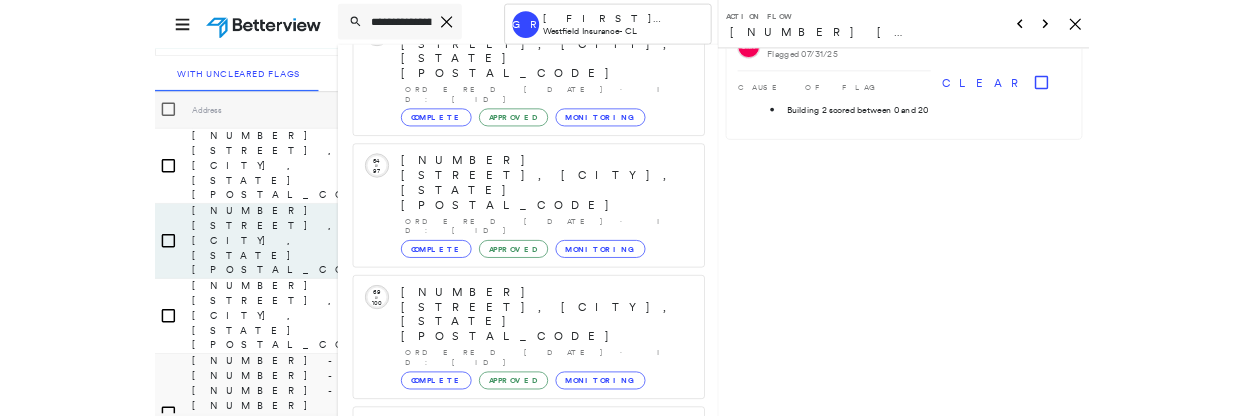 scroll, scrollTop: 2, scrollLeft: 0, axis: vertical 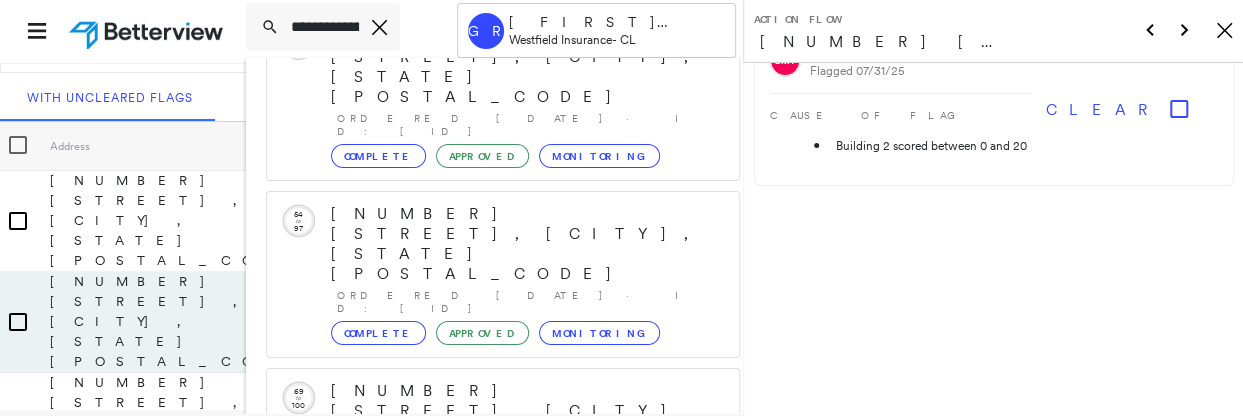 click on "[NUMBER] [STREET], [CITY], [STATE] [POSTAL_CODE] Ordered [DATE] · ID: [ID] Complete Approved Monitoring Circled Text Icon 54 to 97 [NUMBER] [STREET], [CITY], [STATE] [POSTAL_CODE] Ordered [DATE] · ID: [ID] Complete Approved Monitoring Circled Text Icon 69 to 100 [NUMBER] [STREET], [CITY], [STATE] [POSTAL_CODE] Ordered [DATE] · ID: [ID] Complete Approved Monitoring Circled Text Icon 51 to 100 [NUMBER] [STREET], [CITY], [STATE] [POSTAL_CODE] Ordered [DATE] · ID: [ID] Complete Approved Monitoring   Run a New Property Profile 1 result - Click to order a Property Profile [NUMBER] [STREET], [CITY], [STATE], [COUNTRY] Group Created with Sketch. [INITIAL] [LAST_NAME] [COMPANY] - [INITIAL]" at bounding box center [371, 30] 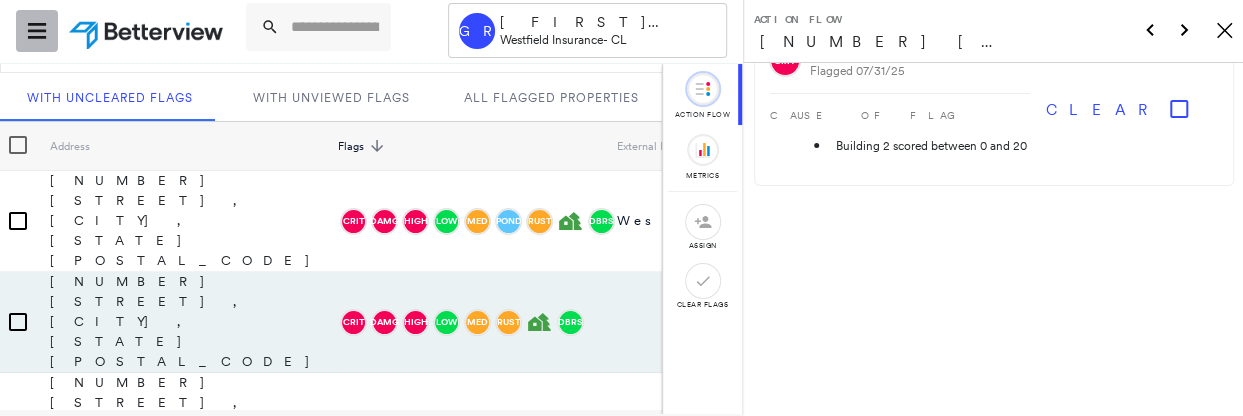 click 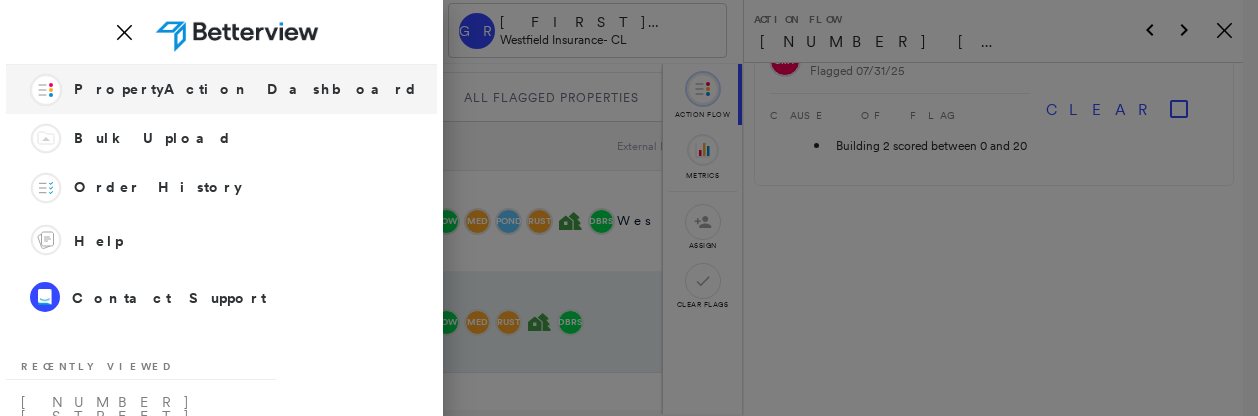 click on "PropertyAction Dashboard" at bounding box center (246, 89) 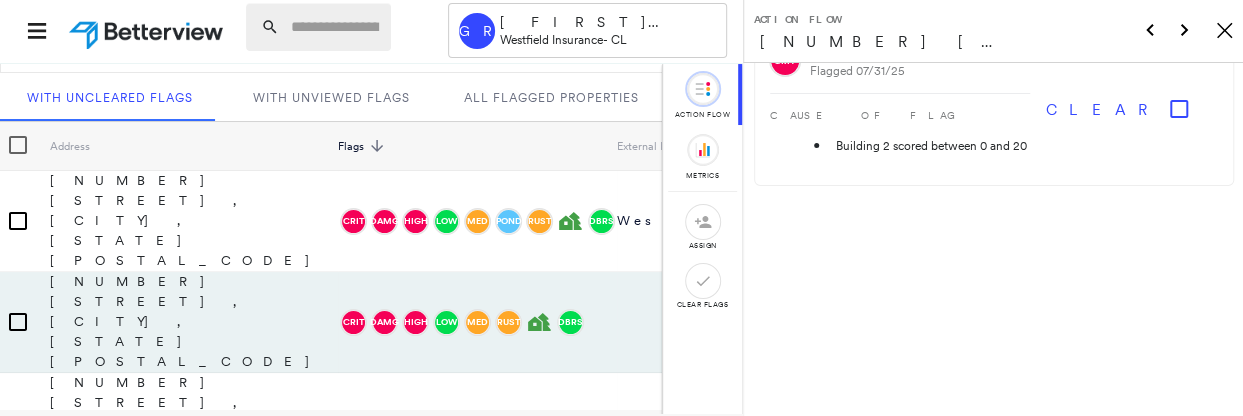 click at bounding box center [335, 27] 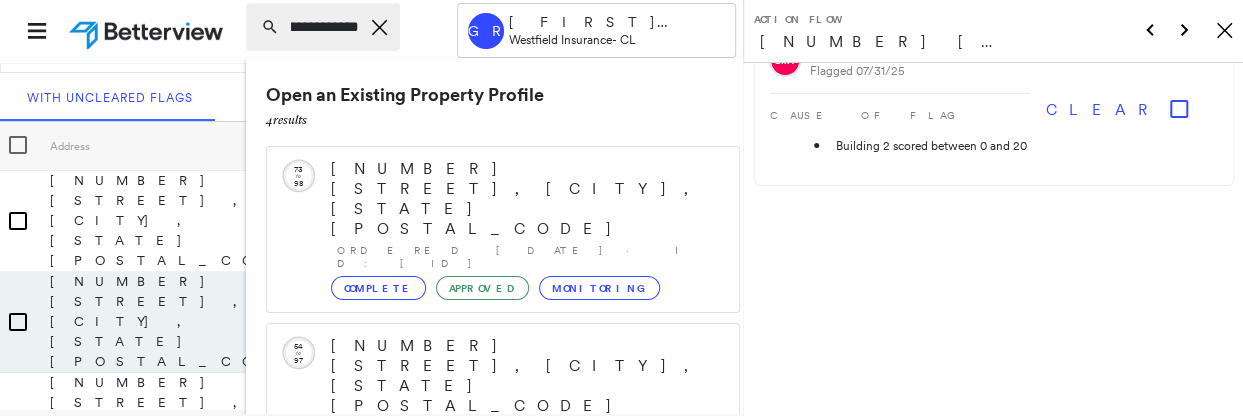 scroll, scrollTop: 0, scrollLeft: 103, axis: horizontal 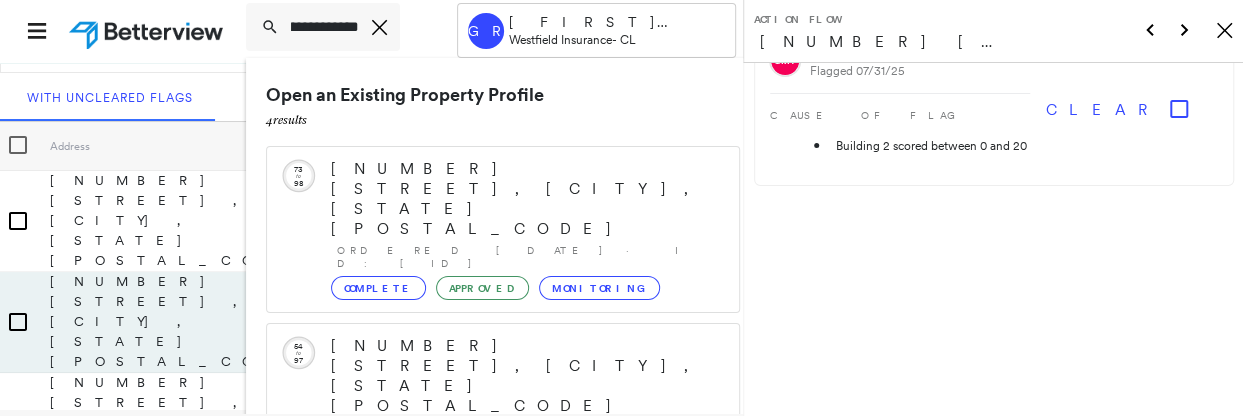 type on "**********" 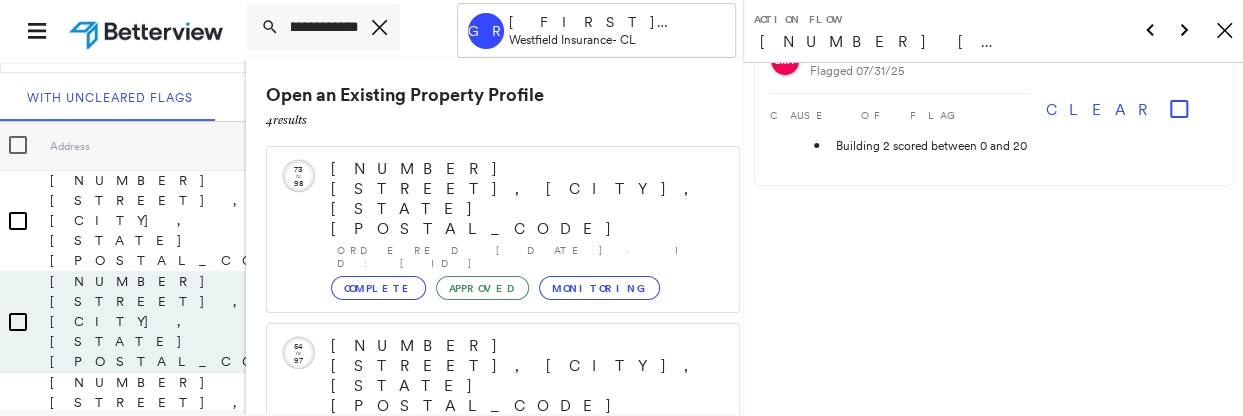 scroll, scrollTop: 0, scrollLeft: 0, axis: both 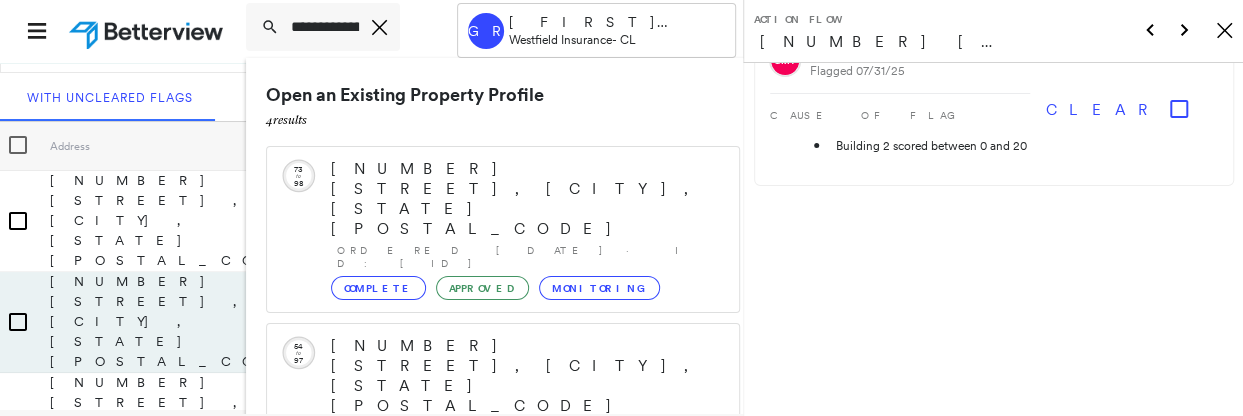 click on "Action Flow [NUMBER] [STREET], [CITY], [STATE] [POSTAL_CODE] Icon_Closemodal" at bounding box center (993, 30) 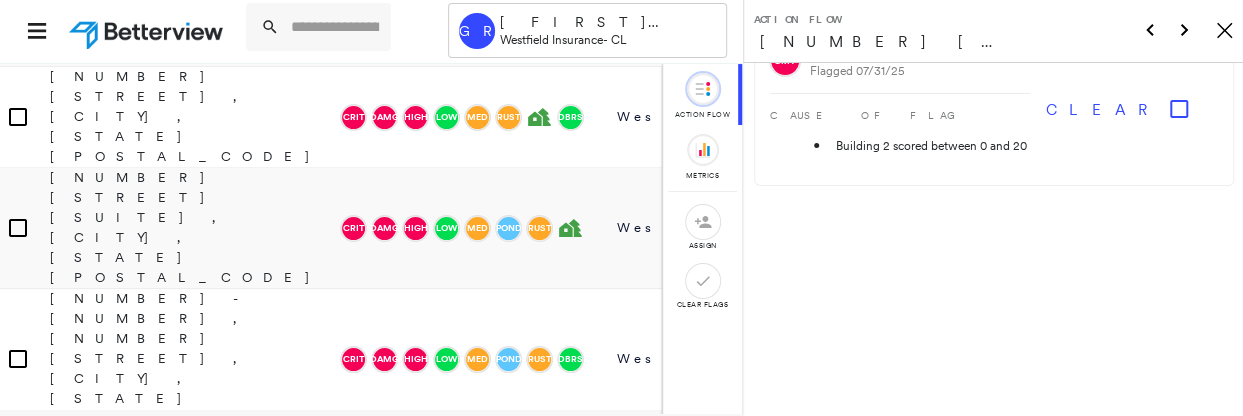scroll, scrollTop: 2006, scrollLeft: 0, axis: vertical 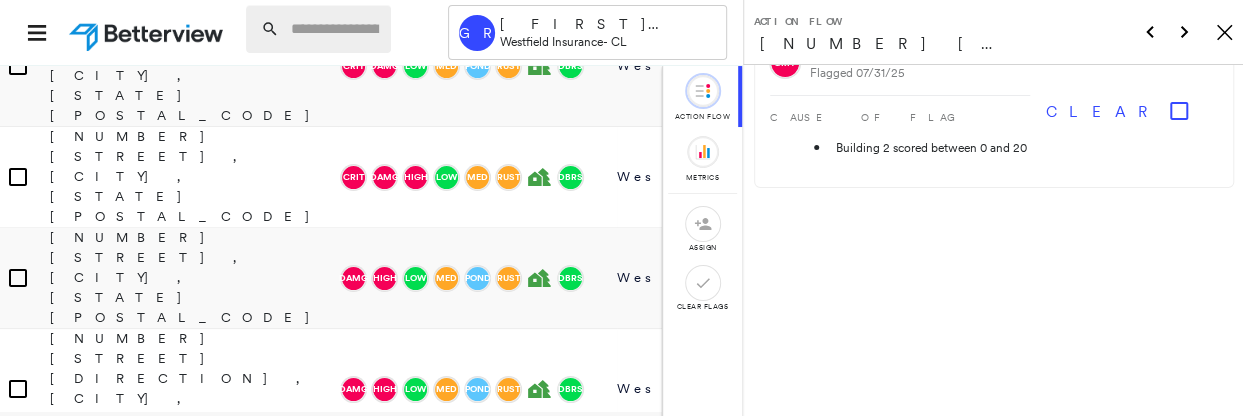 click at bounding box center (335, 29) 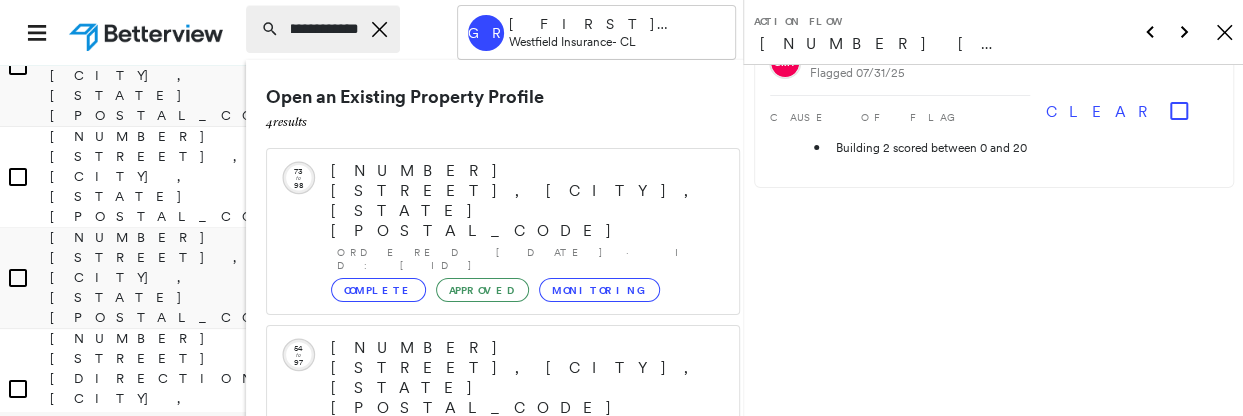 scroll, scrollTop: 0, scrollLeft: 91, axis: horizontal 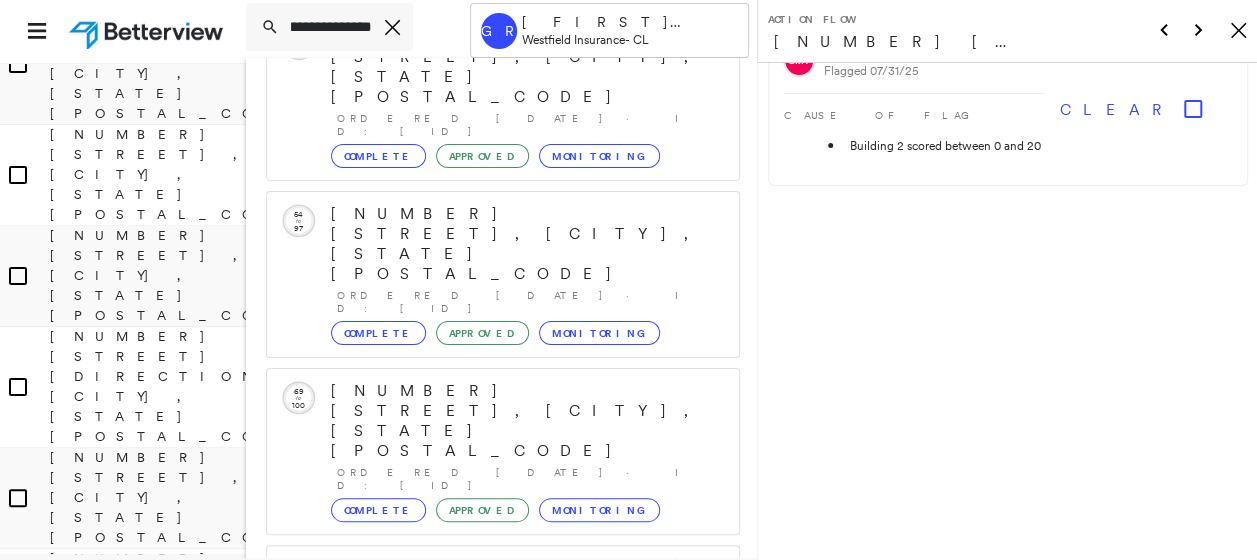 type on "**********" 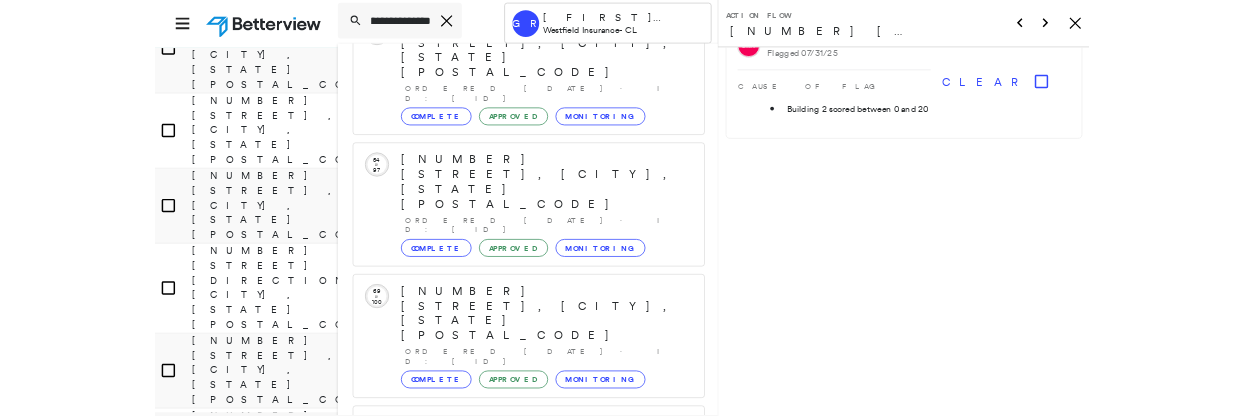 scroll, scrollTop: 0, scrollLeft: 0, axis: both 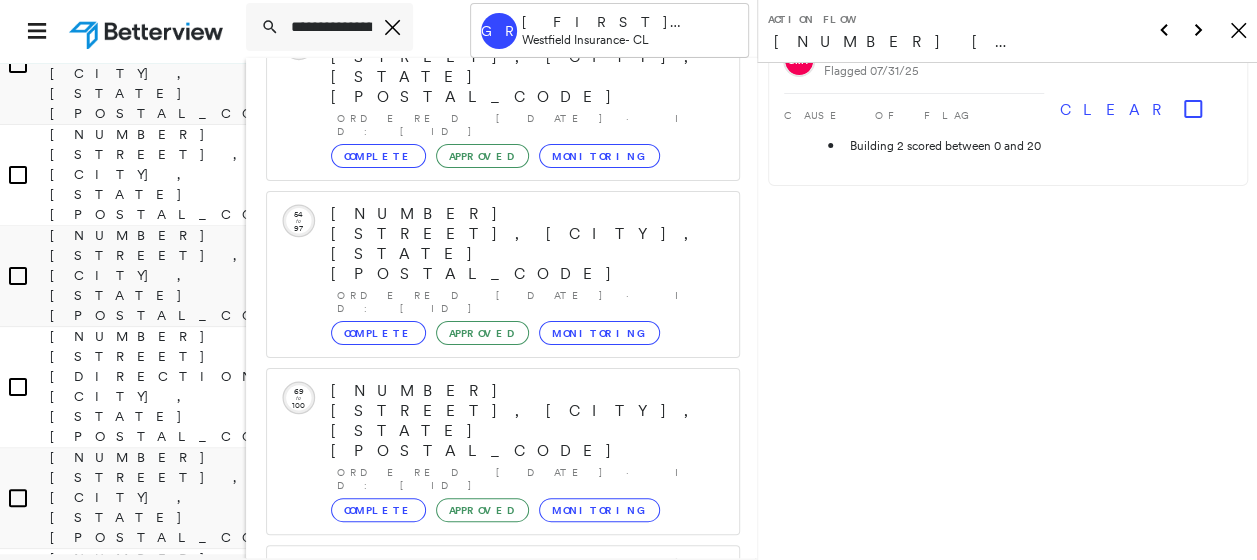 click on "Run a New Property Profile 1 result - Click to order a Property Profile" at bounding box center (503, 784) 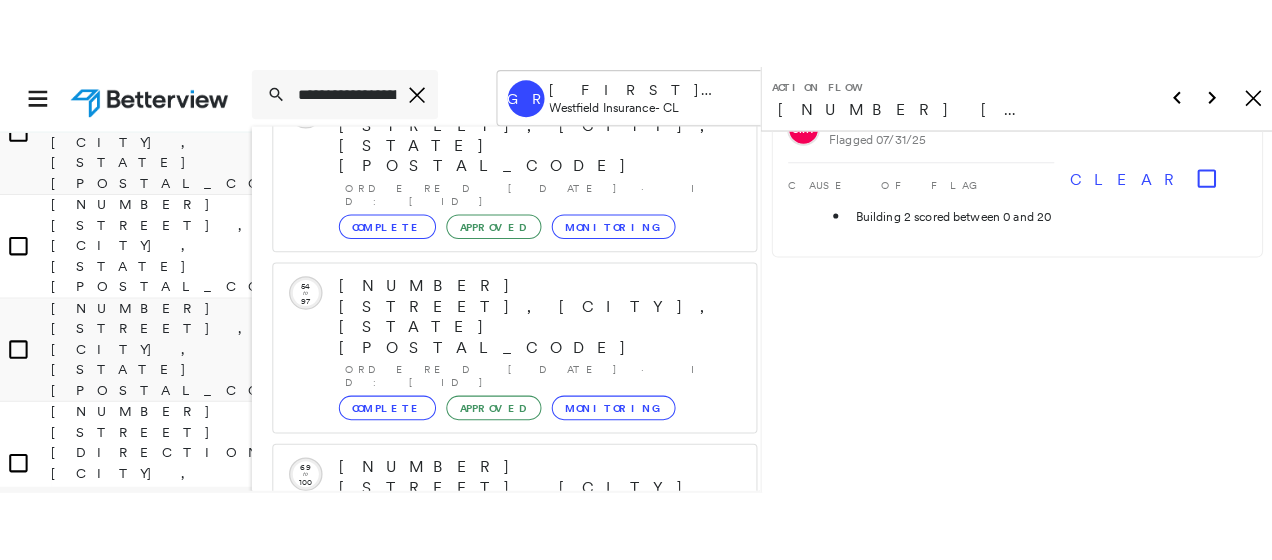scroll, scrollTop: 0, scrollLeft: 0, axis: both 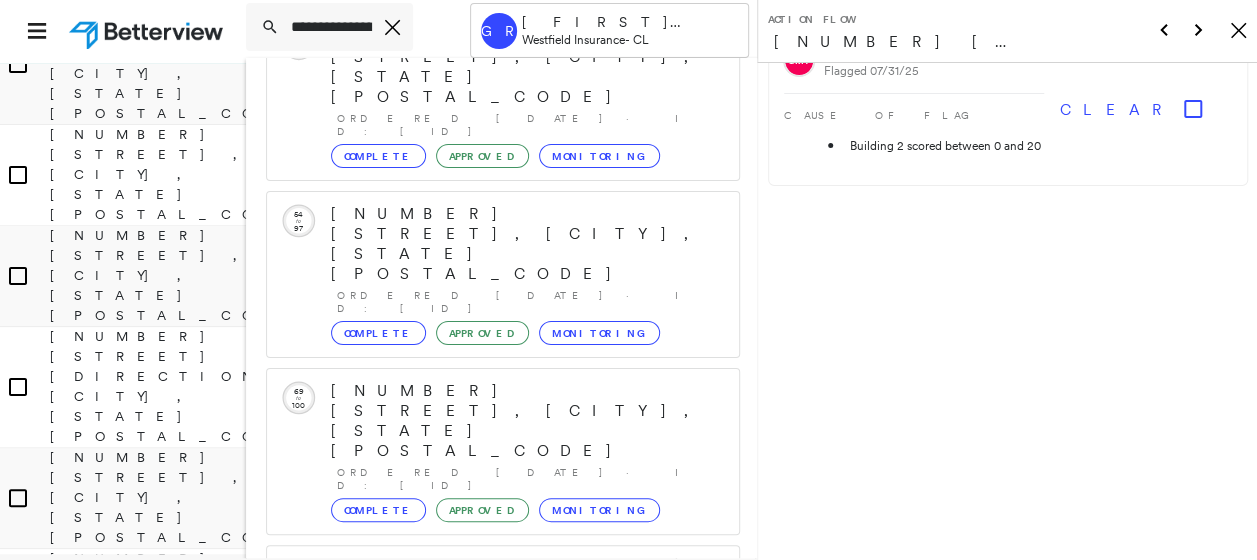 click on "Run a New Property Profile 1 result - Click to order a Property Profile" at bounding box center [503, 784] 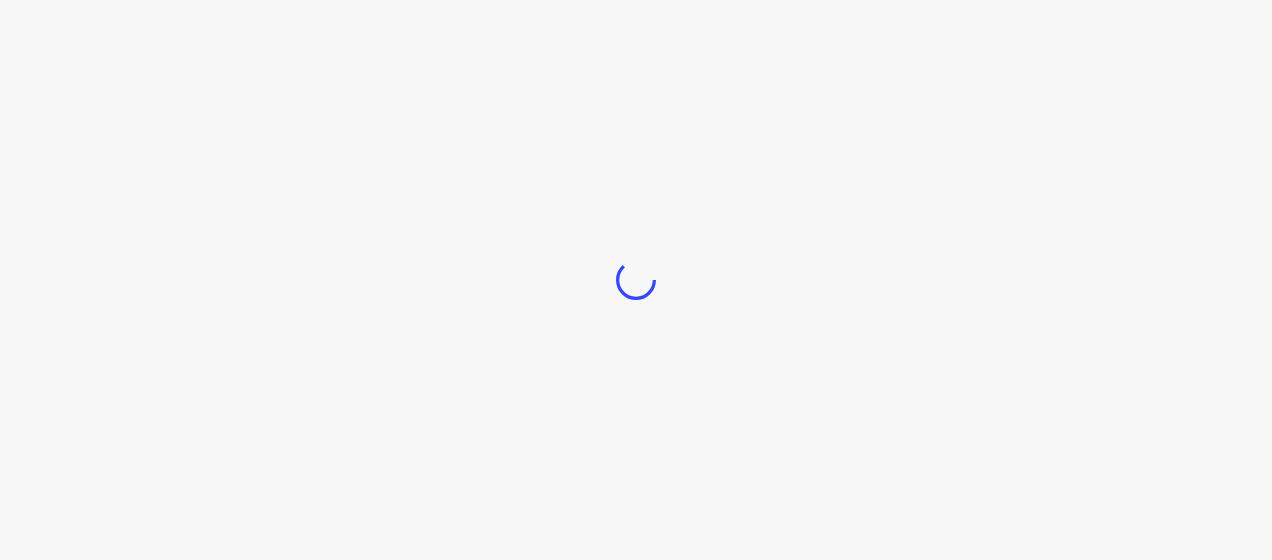 scroll, scrollTop: 0, scrollLeft: 0, axis: both 